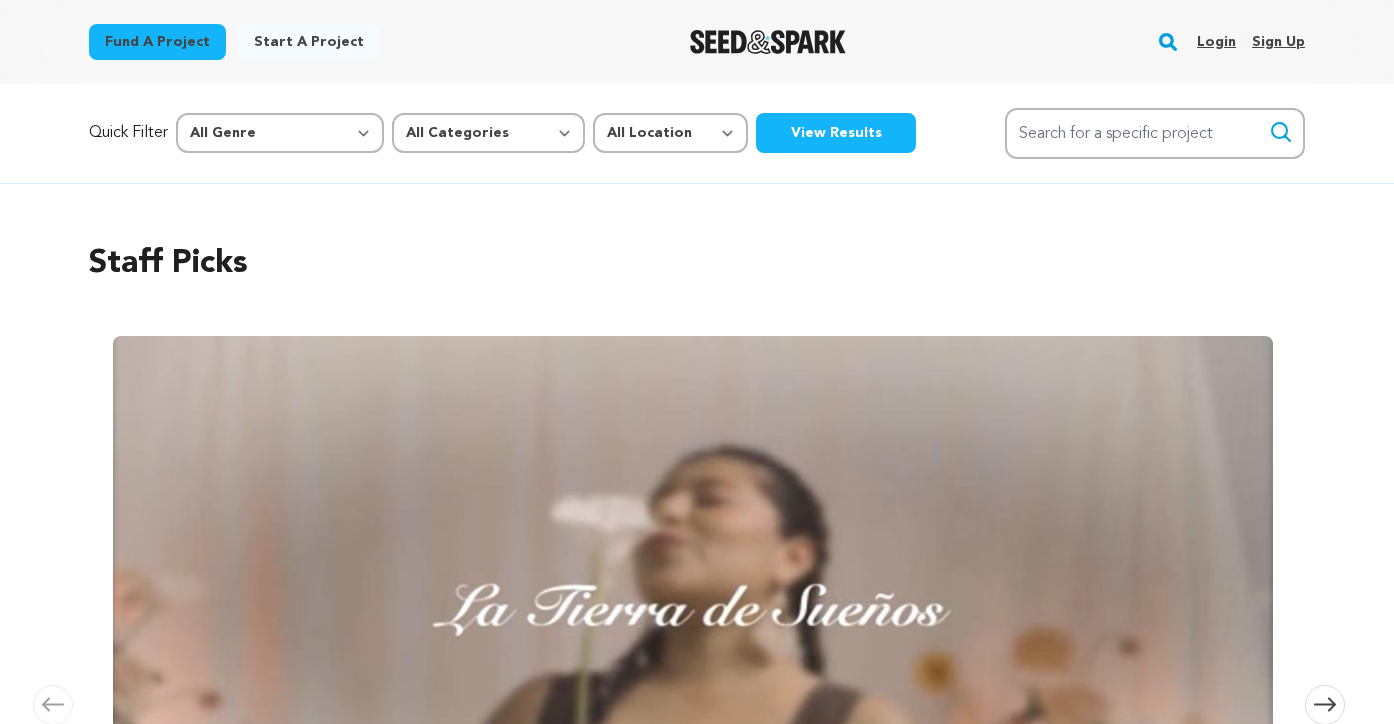 scroll, scrollTop: 0, scrollLeft: 0, axis: both 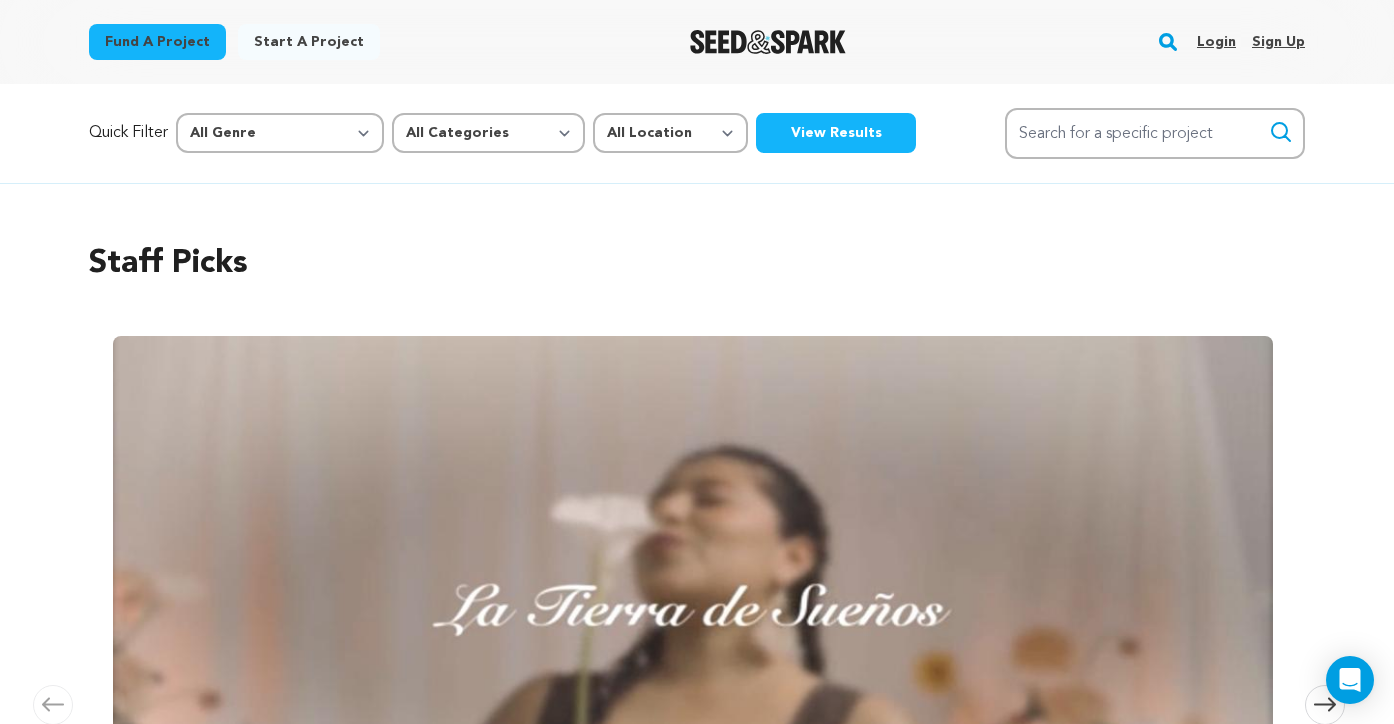 click on "Login
Sign up" at bounding box center [1243, 42] 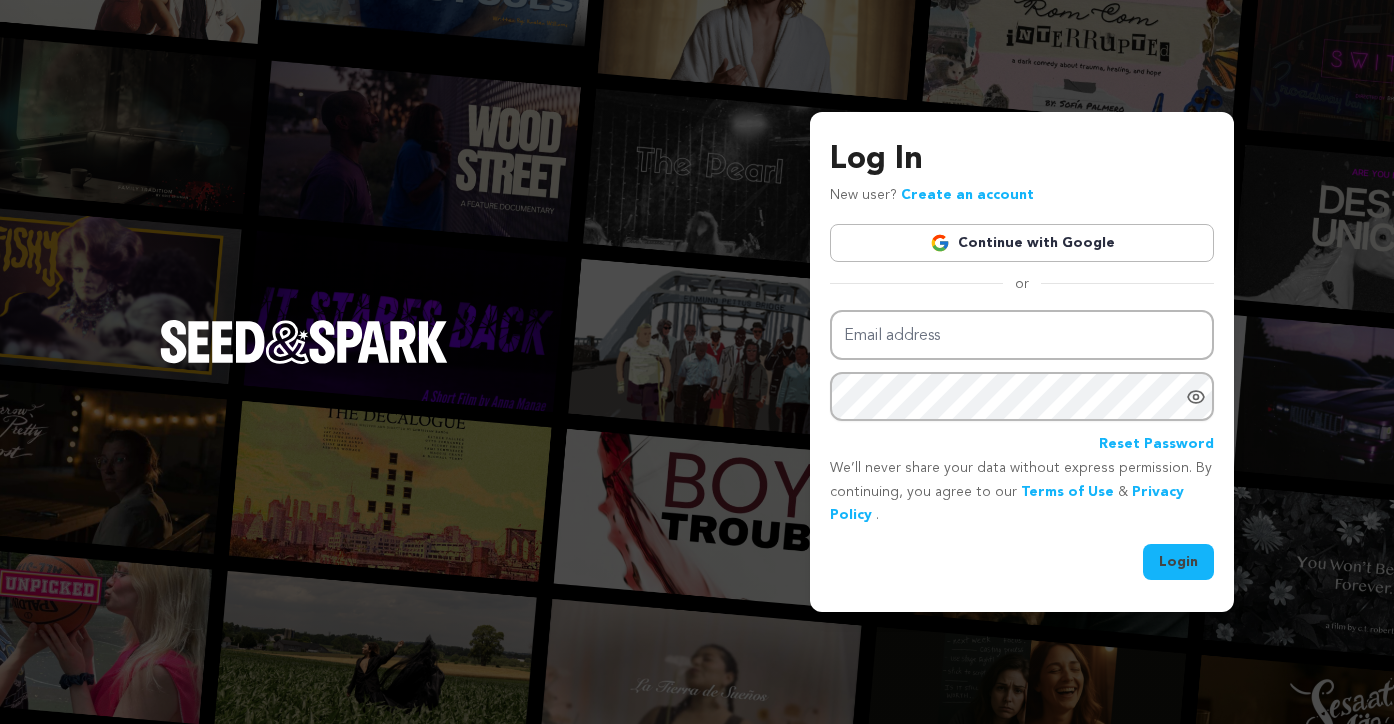 scroll, scrollTop: 0, scrollLeft: 0, axis: both 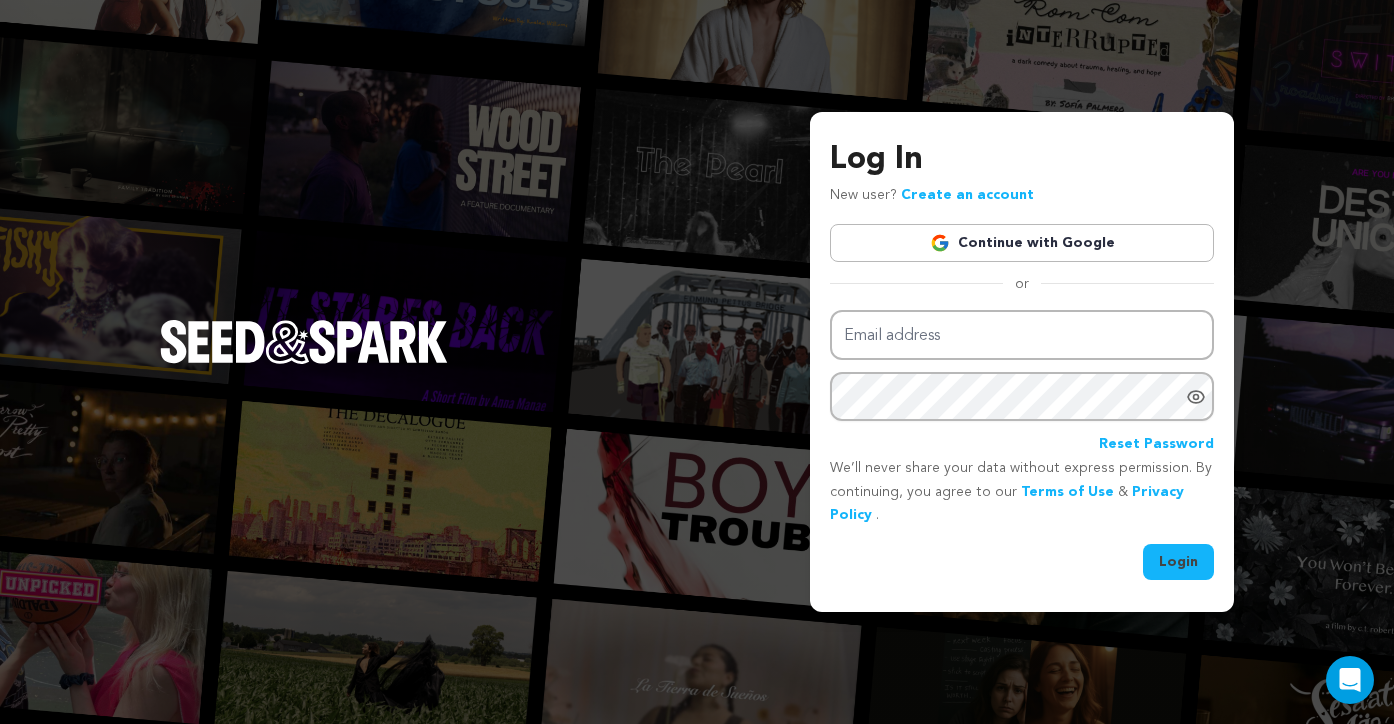click on "Continue with Google" at bounding box center [1022, 243] 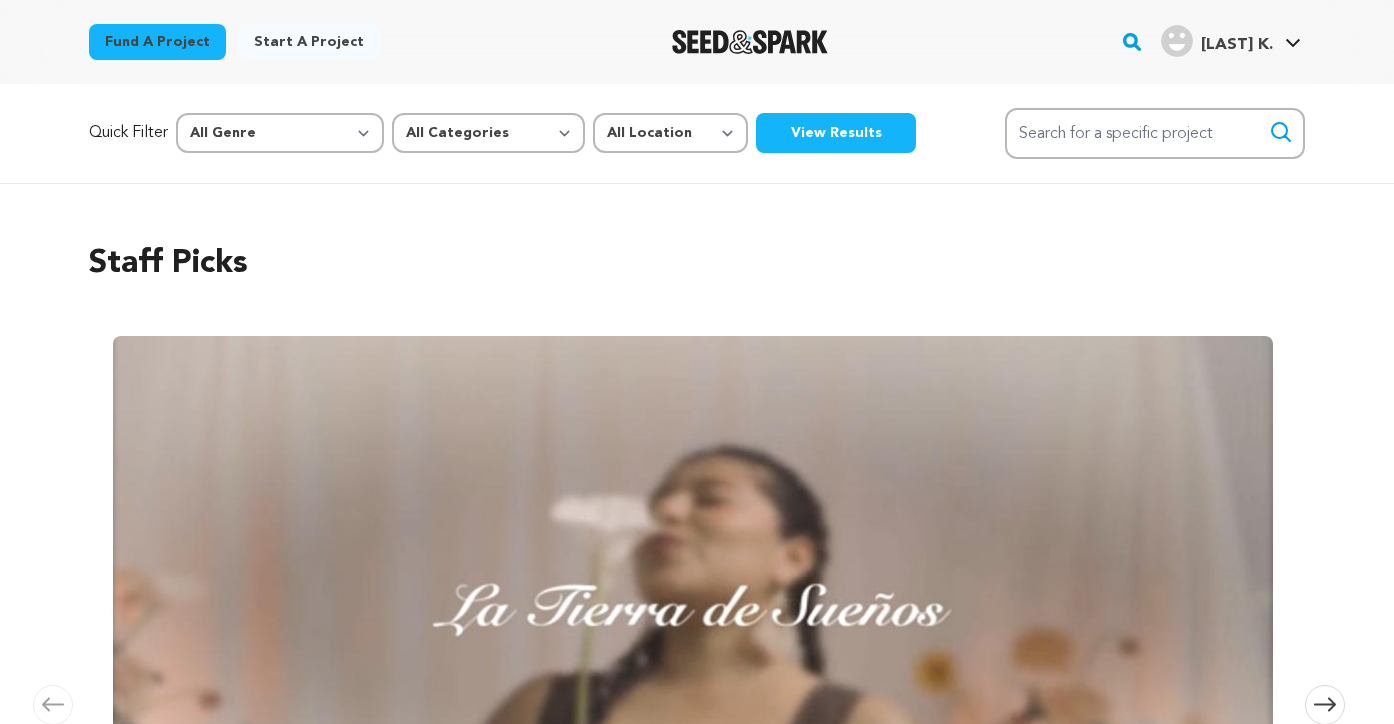 scroll, scrollTop: 0, scrollLeft: 0, axis: both 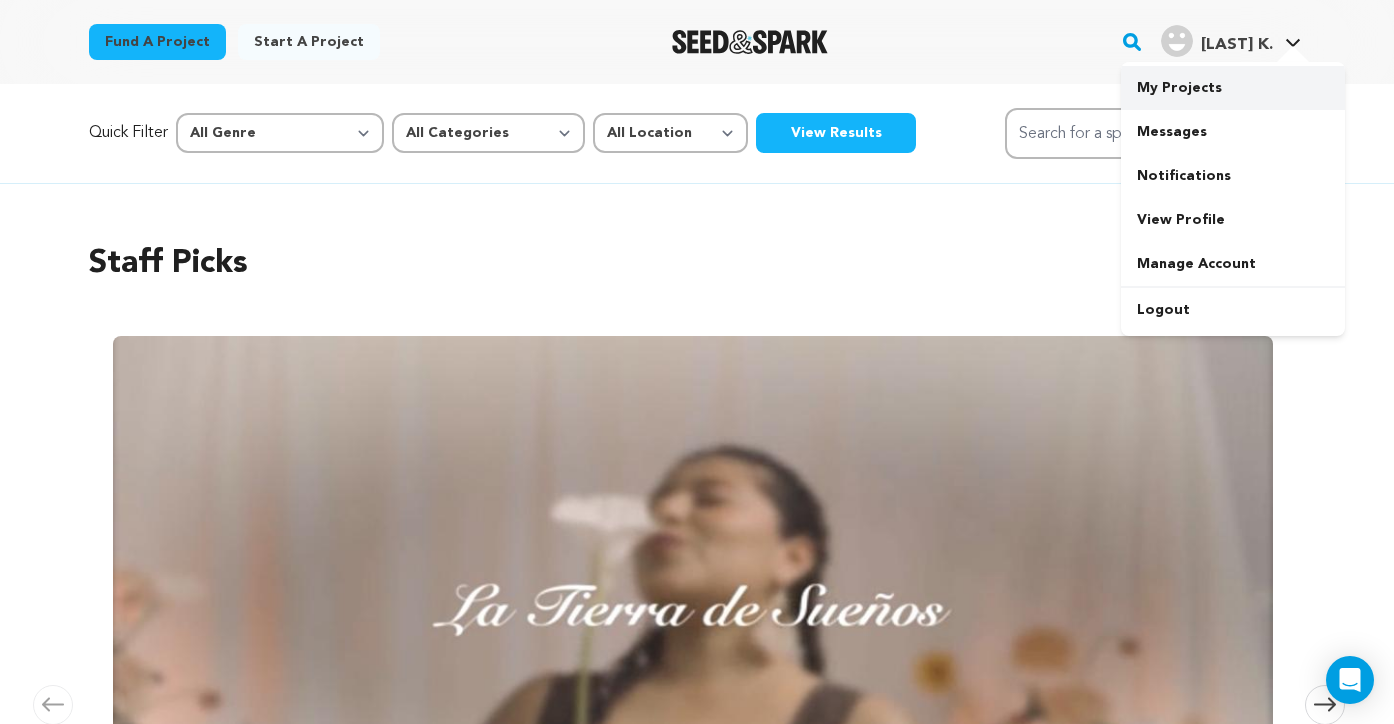 click on "My Projects" at bounding box center [1233, 88] 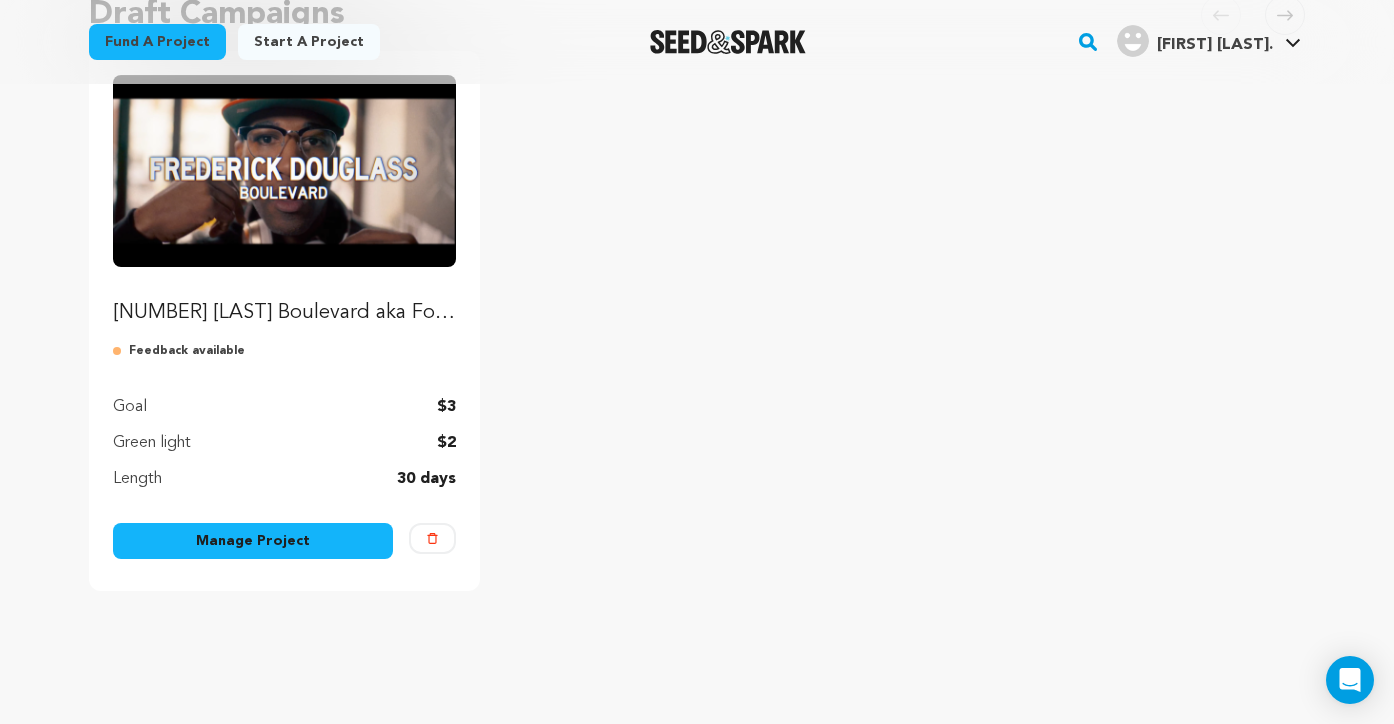 scroll, scrollTop: 241, scrollLeft: 0, axis: vertical 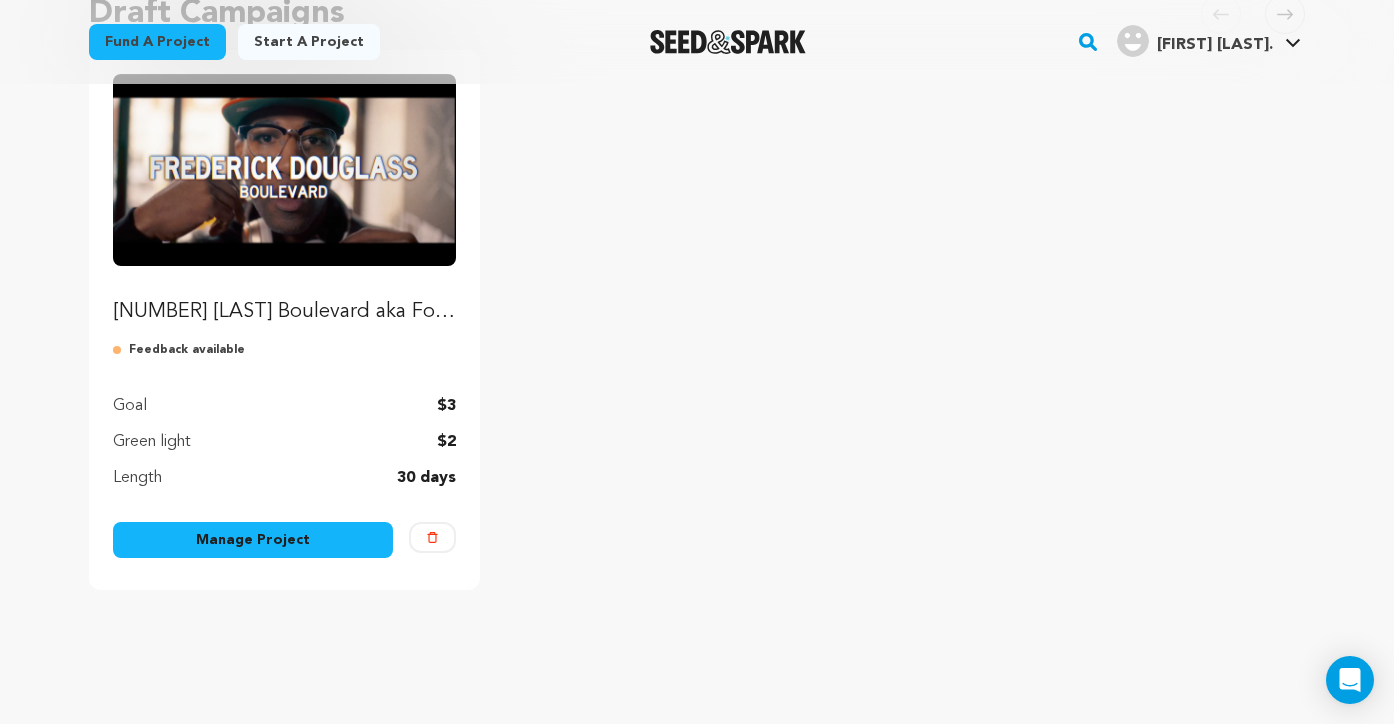 click on "Manage Project" at bounding box center [253, 540] 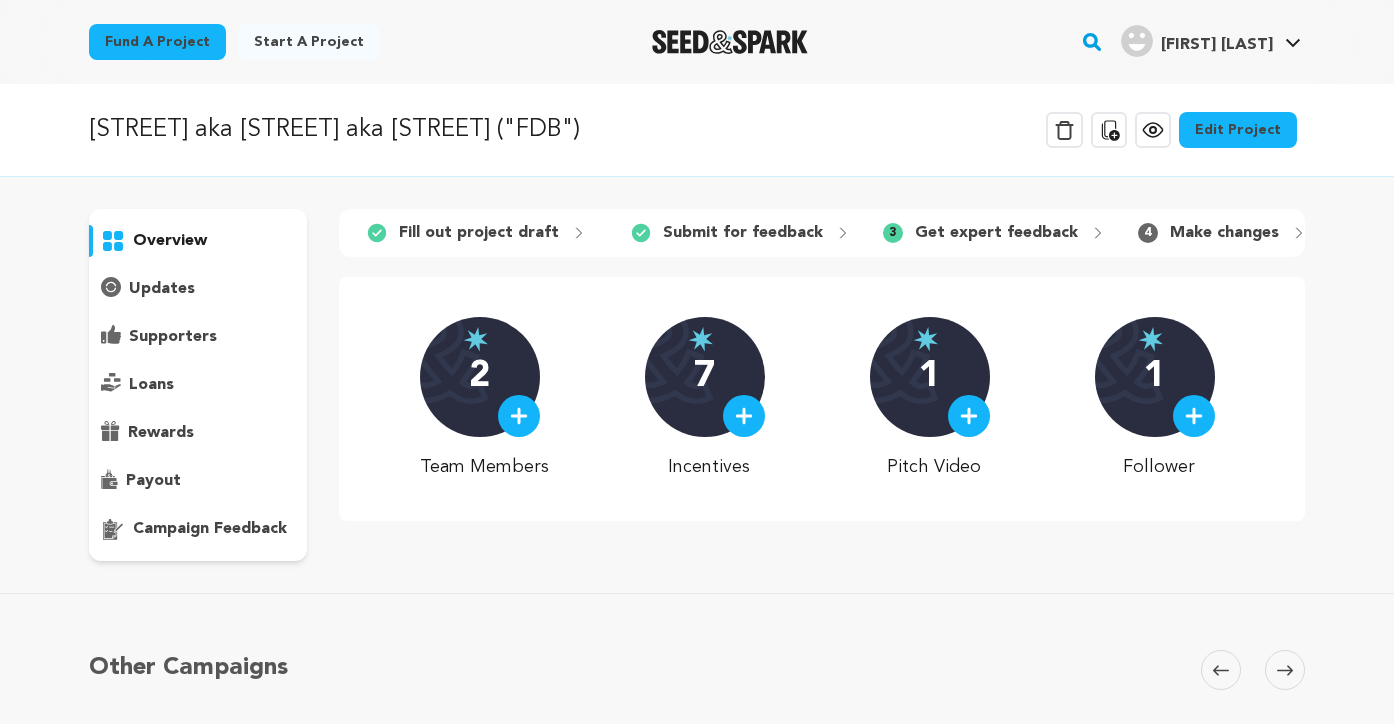 scroll, scrollTop: 0, scrollLeft: 0, axis: both 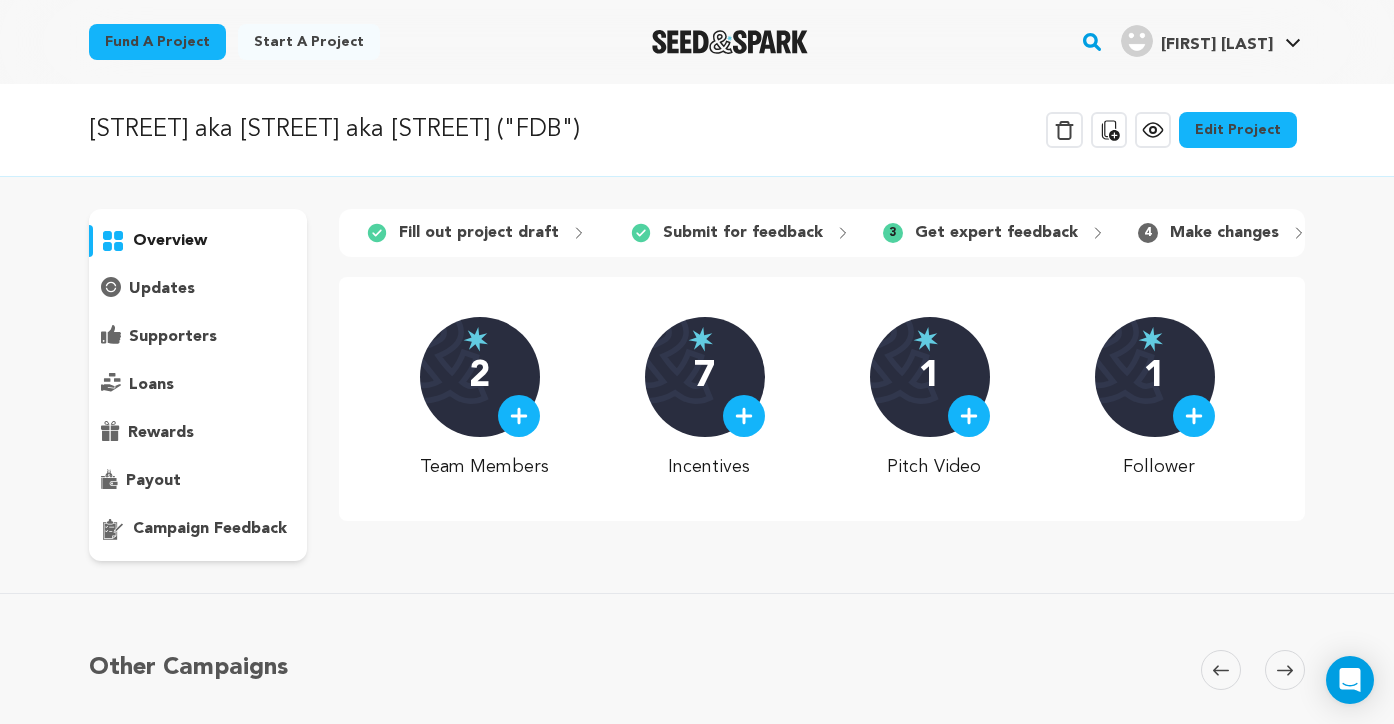 click on "Edit Project" at bounding box center (1238, 130) 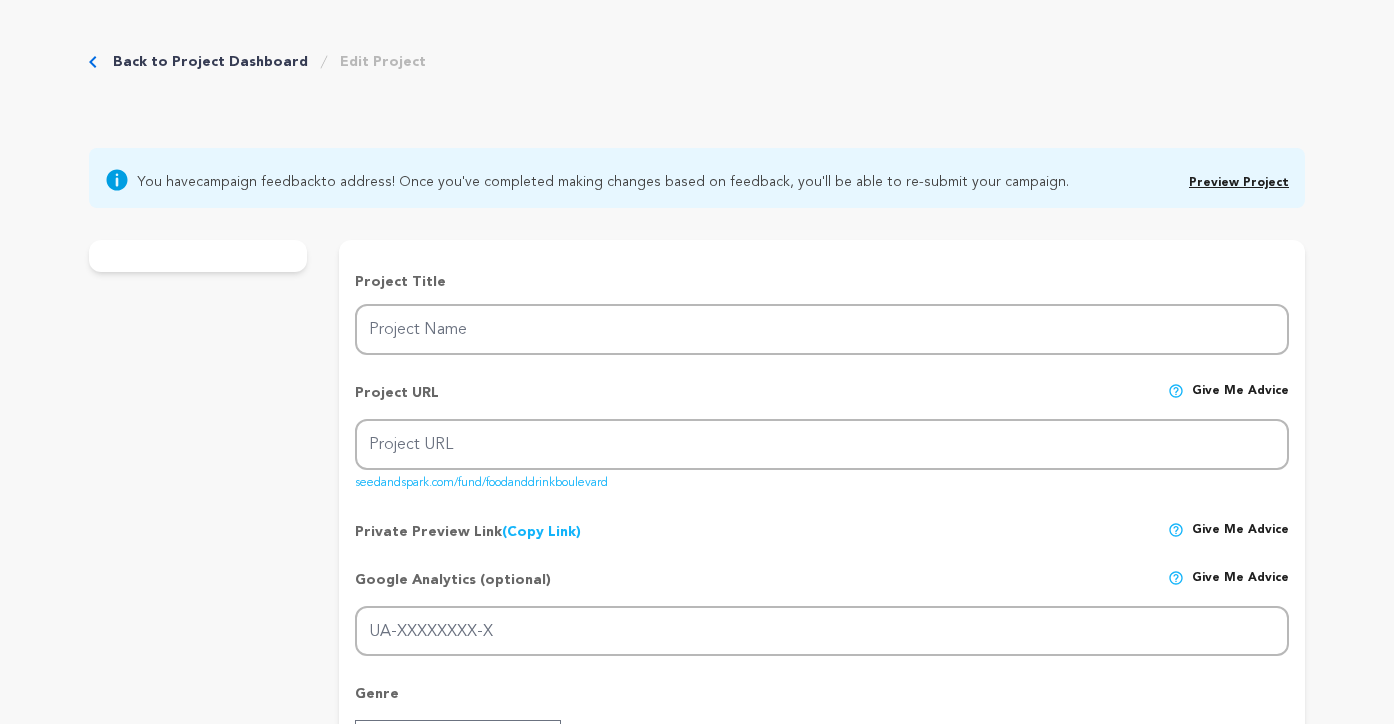 scroll, scrollTop: 0, scrollLeft: 0, axis: both 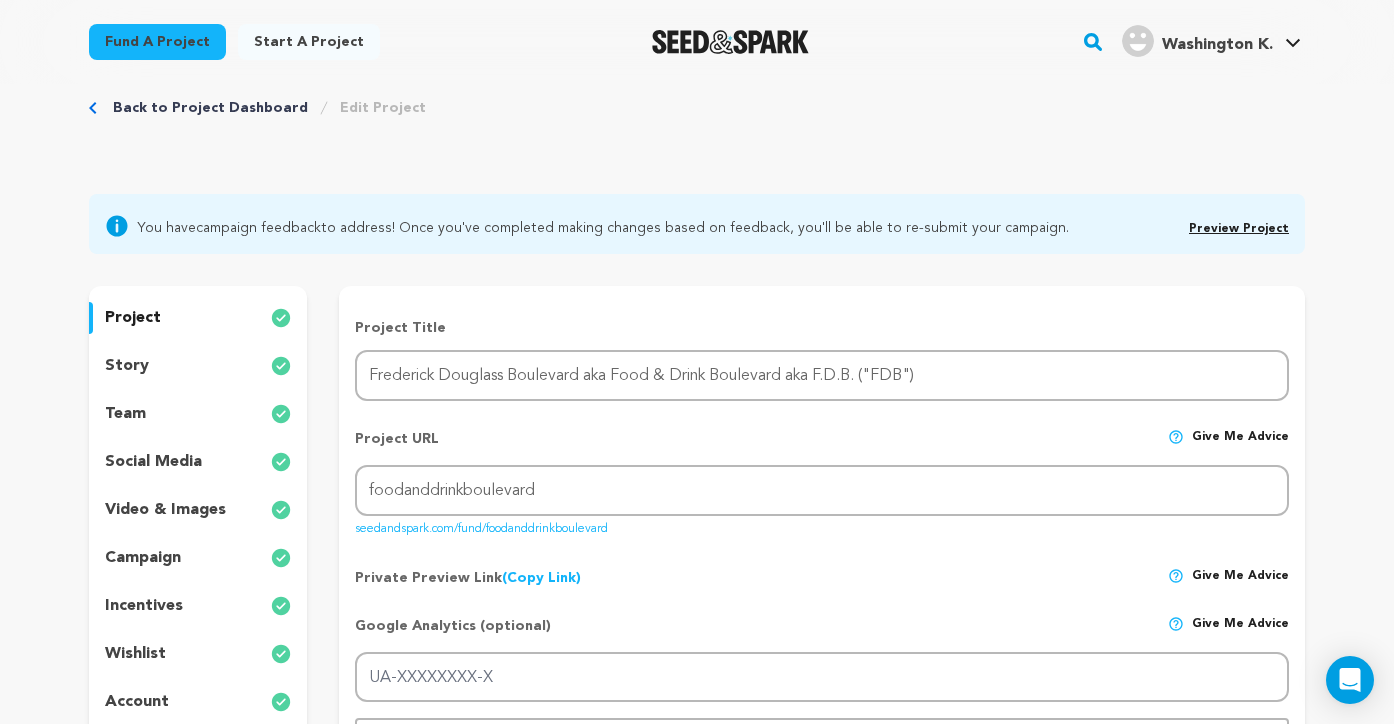 click on "project" at bounding box center (198, 318) 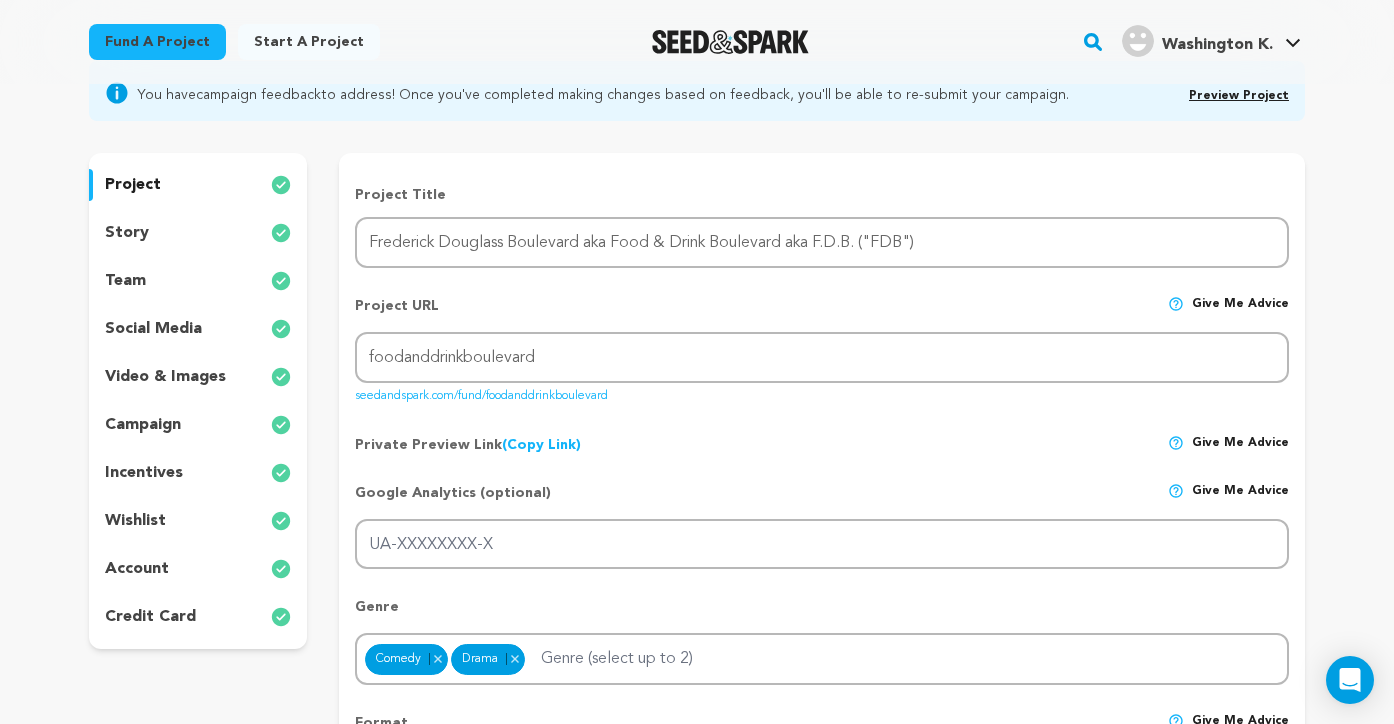 scroll, scrollTop: 0, scrollLeft: 0, axis: both 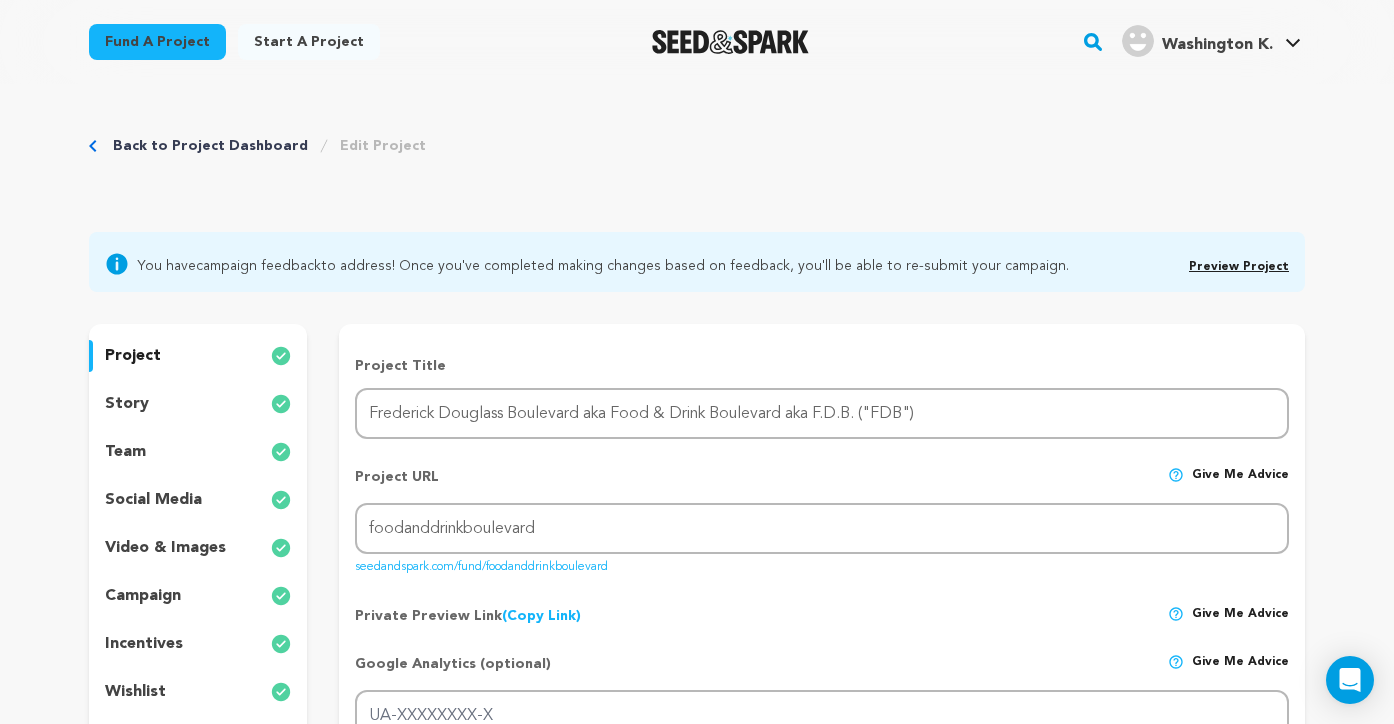 click on "Back to Project Dashboard" at bounding box center [210, 146] 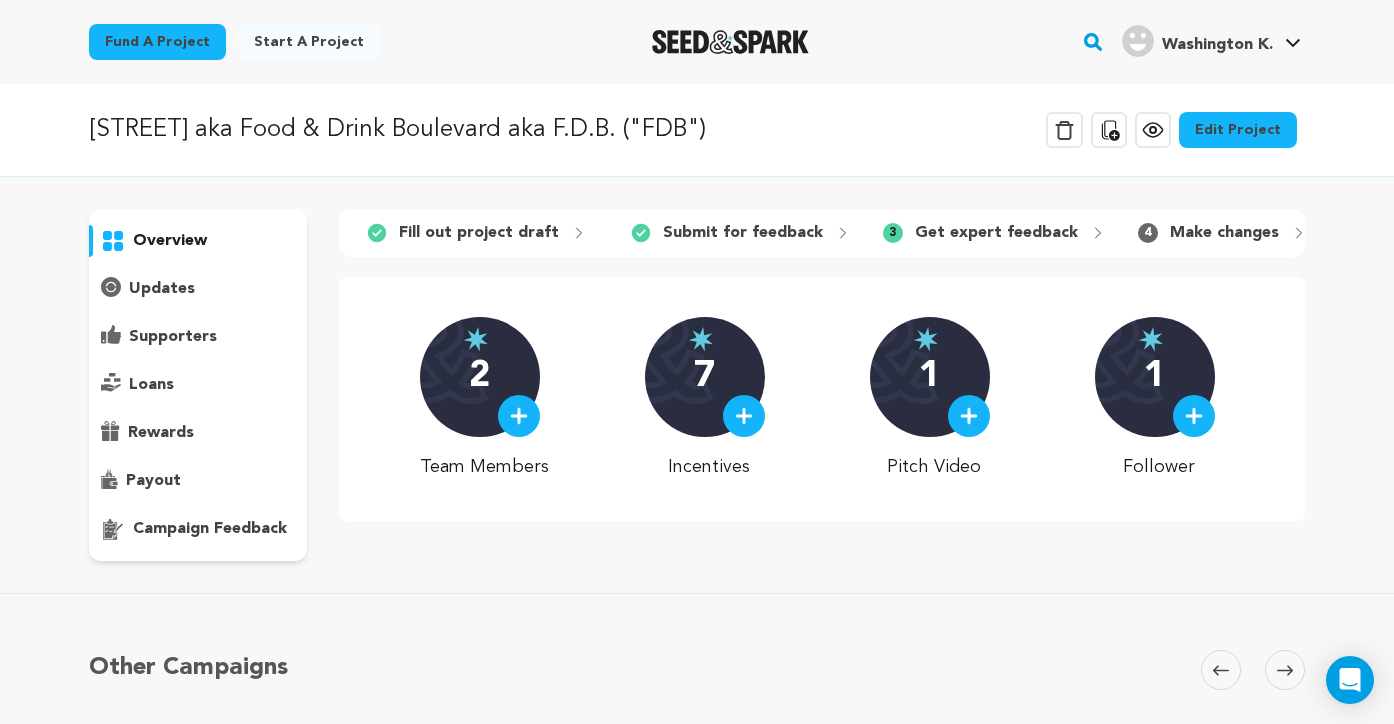 scroll, scrollTop: 0, scrollLeft: 0, axis: both 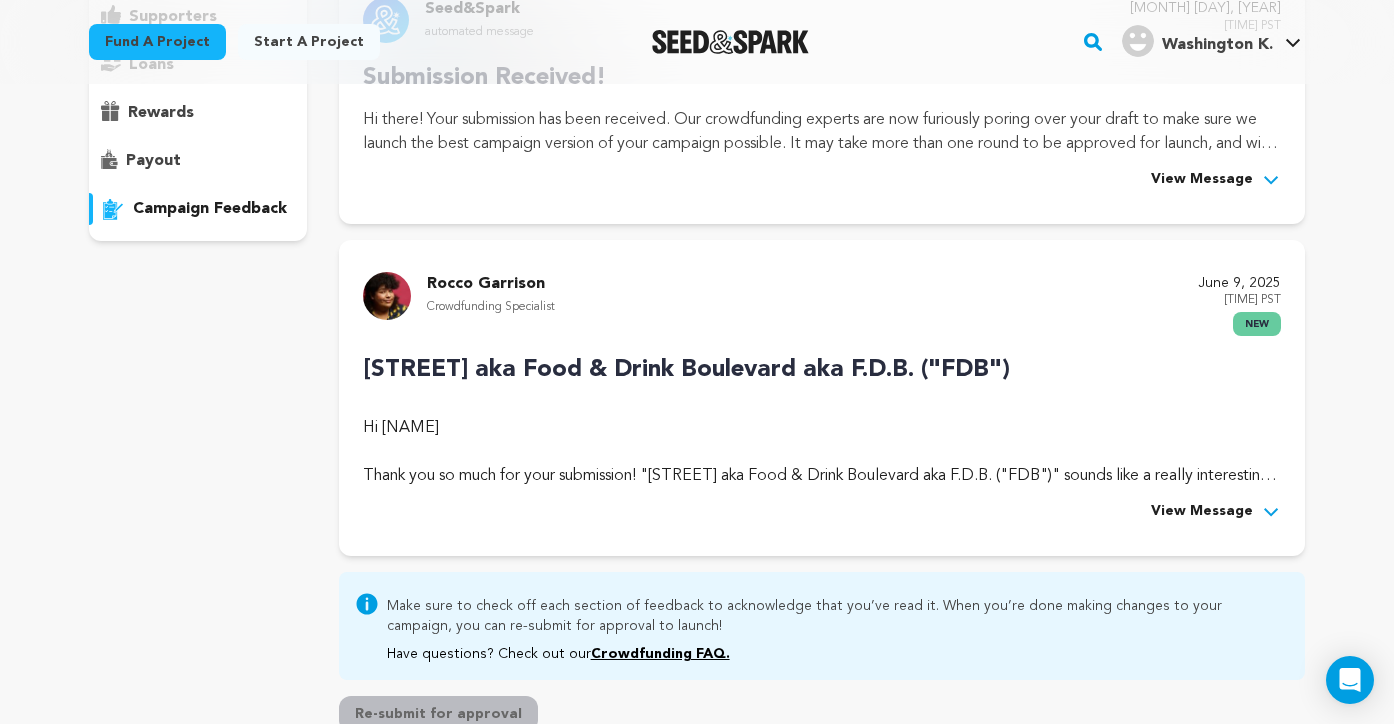 click on "View Message" at bounding box center (1202, 512) 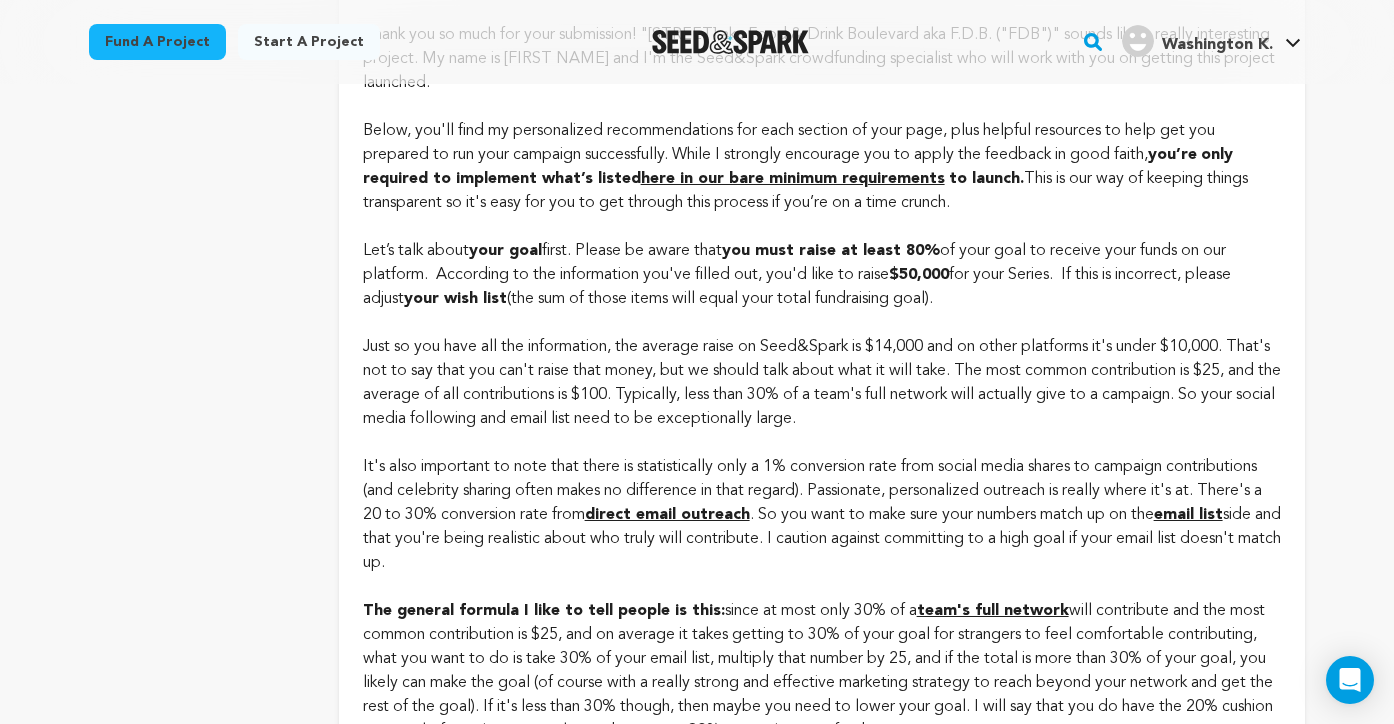 scroll, scrollTop: 0, scrollLeft: 0, axis: both 